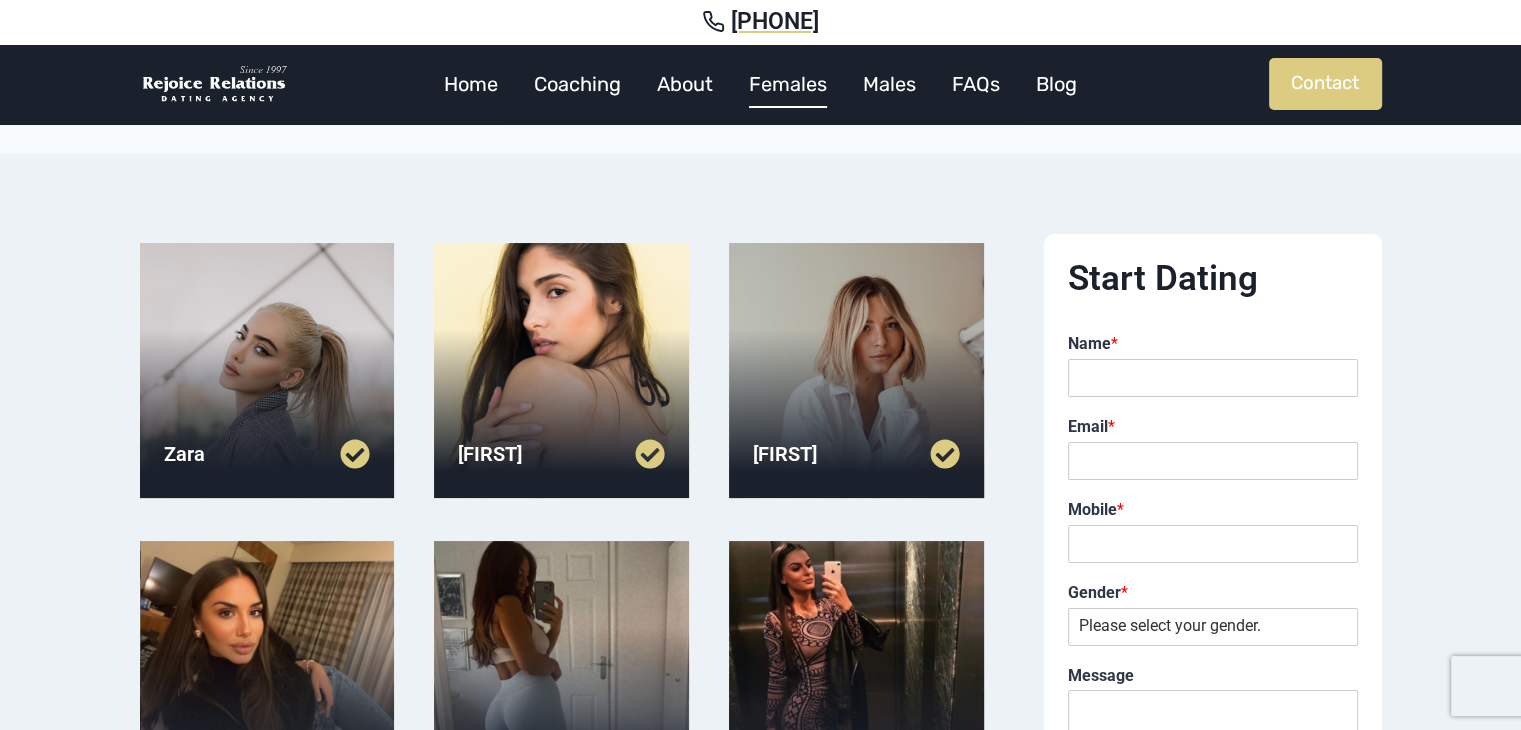 scroll, scrollTop: 0, scrollLeft: 0, axis: both 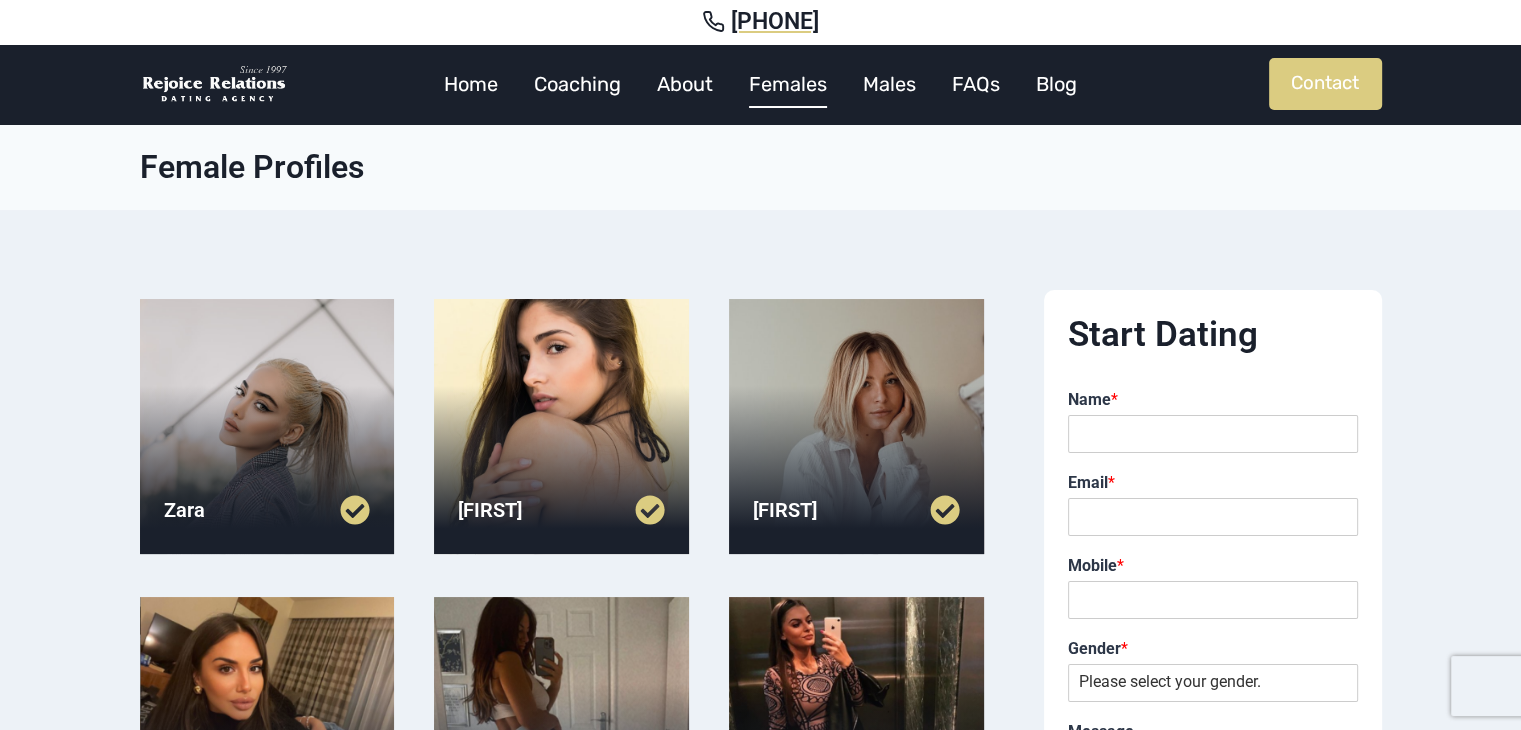 click at bounding box center (561, 426) 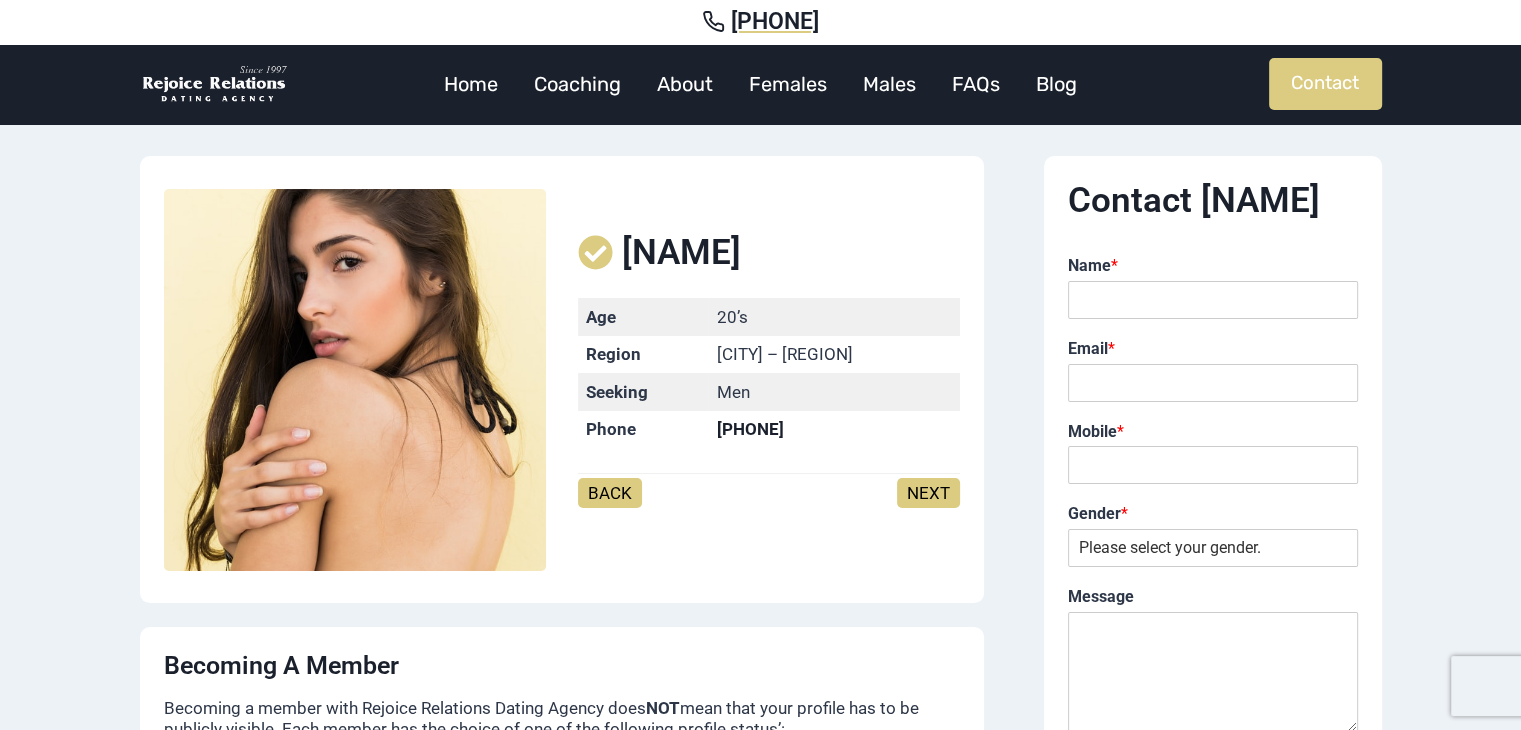 scroll, scrollTop: 55, scrollLeft: 0, axis: vertical 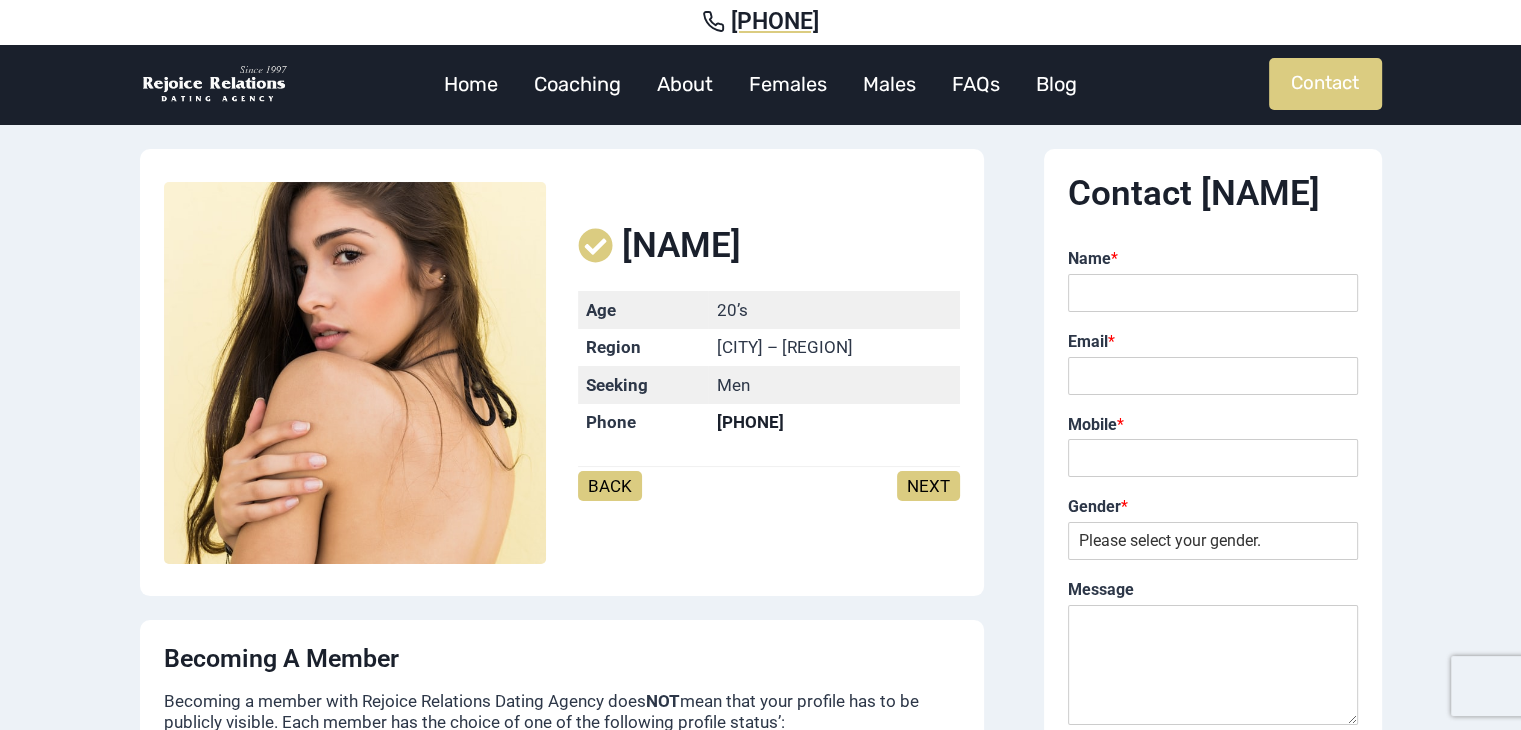 click on "NEXT" at bounding box center (928, 486) 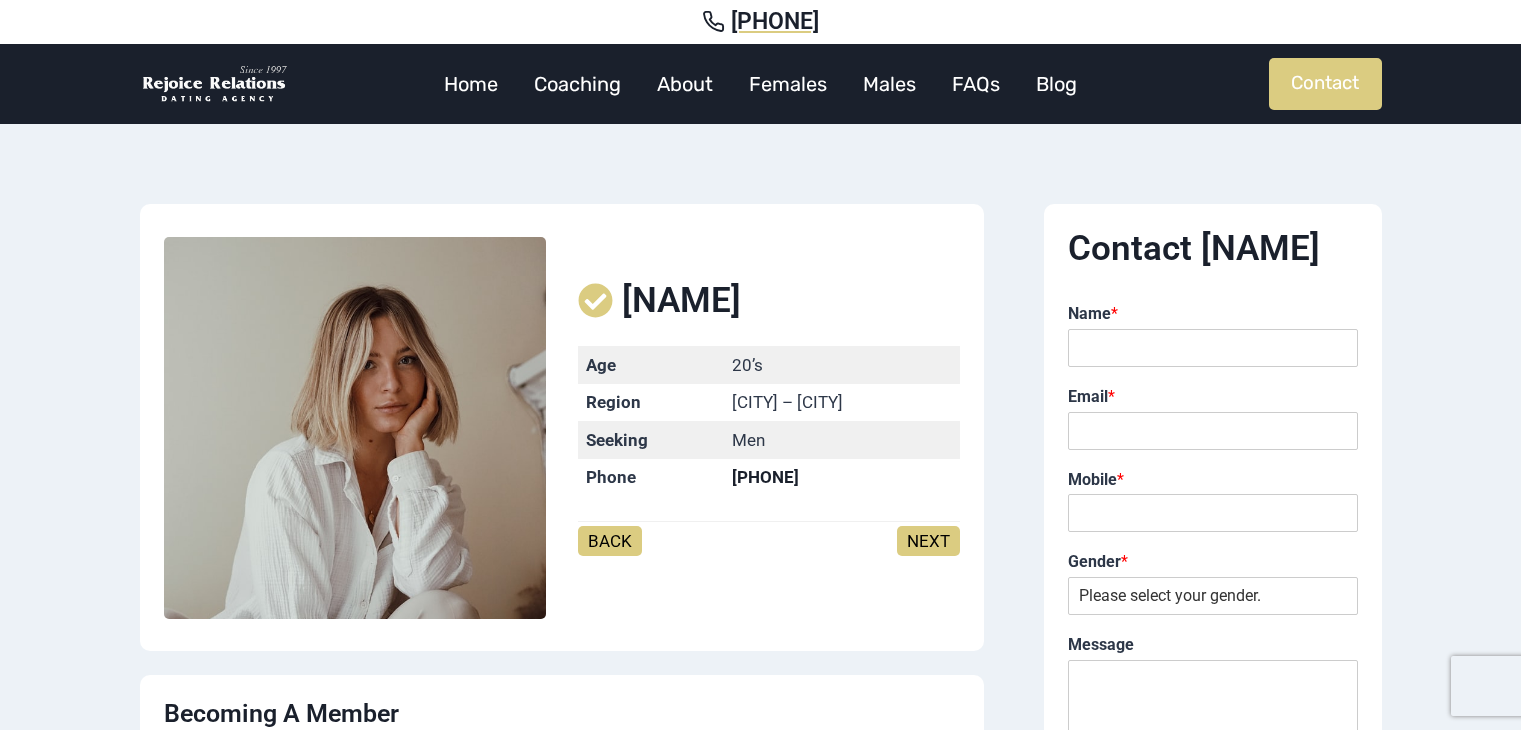 scroll, scrollTop: 0, scrollLeft: 0, axis: both 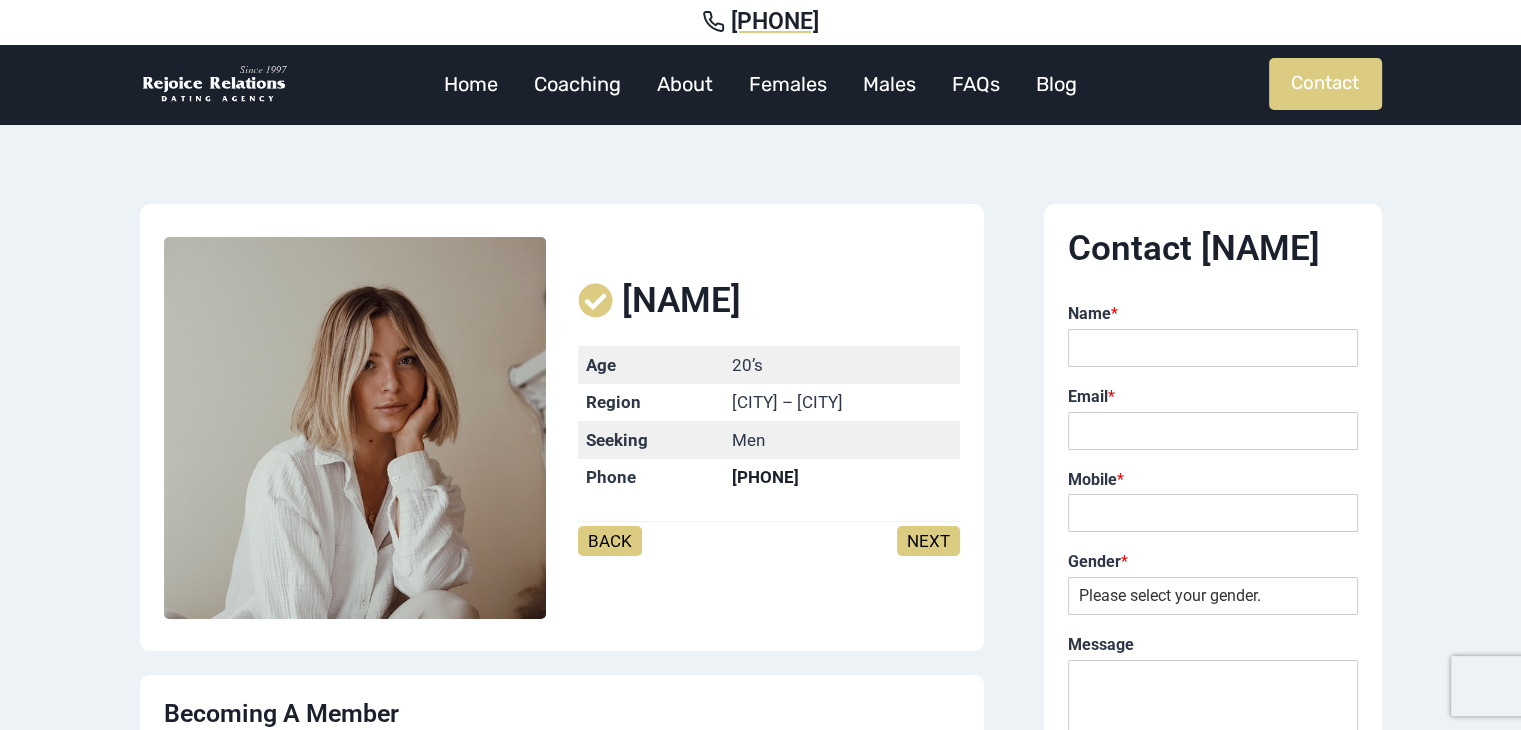 click on "BACK" at bounding box center (610, 541) 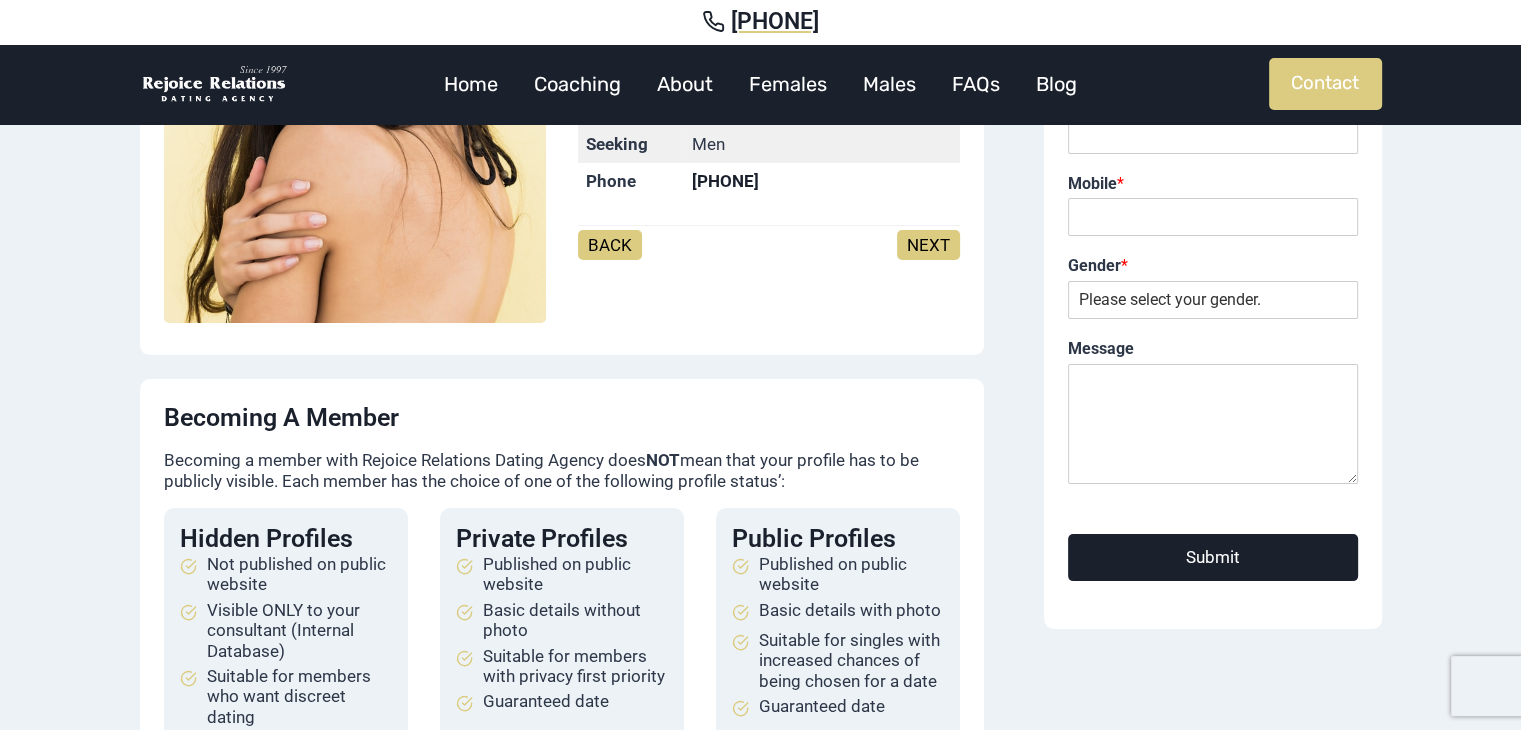 scroll, scrollTop: 0, scrollLeft: 0, axis: both 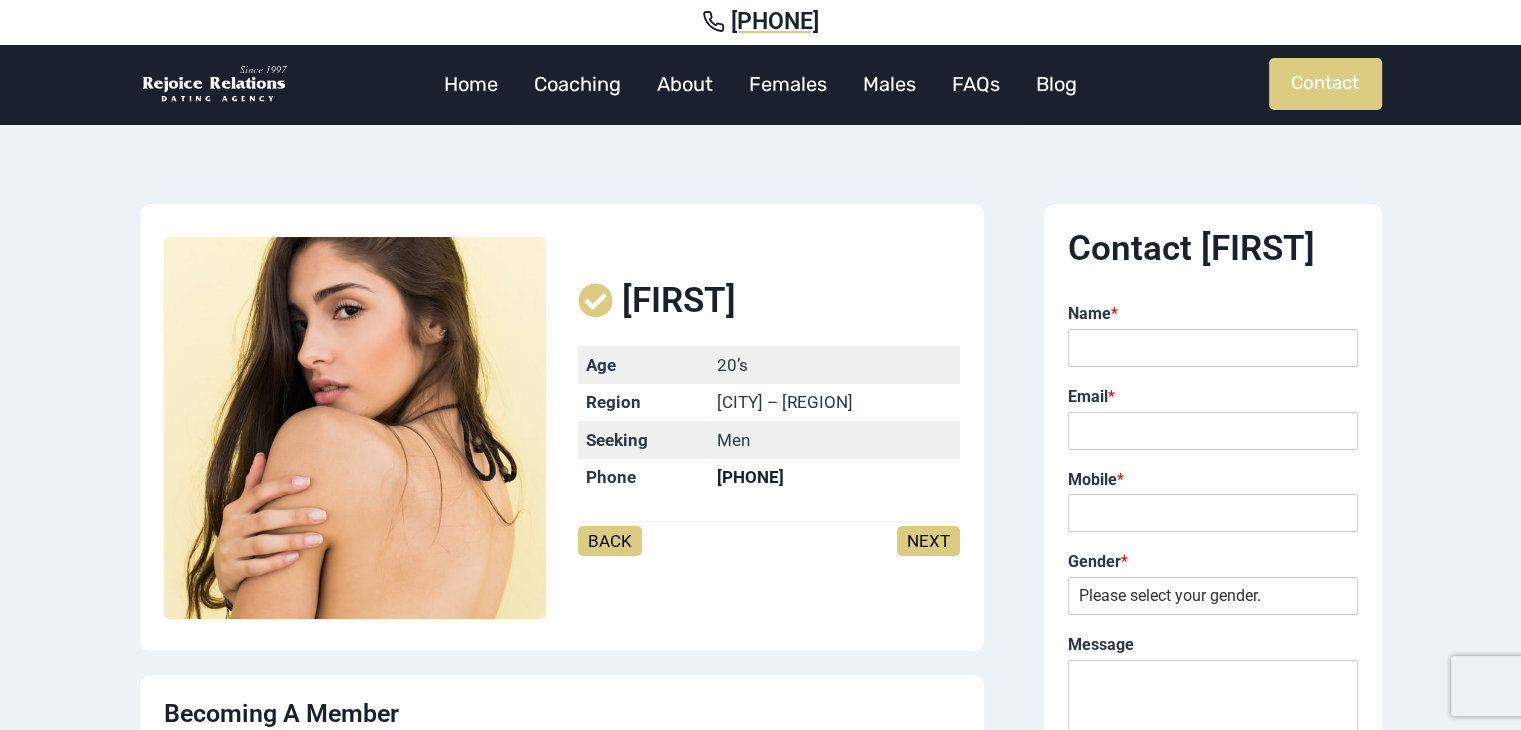 click on "NEXT" at bounding box center [928, 541] 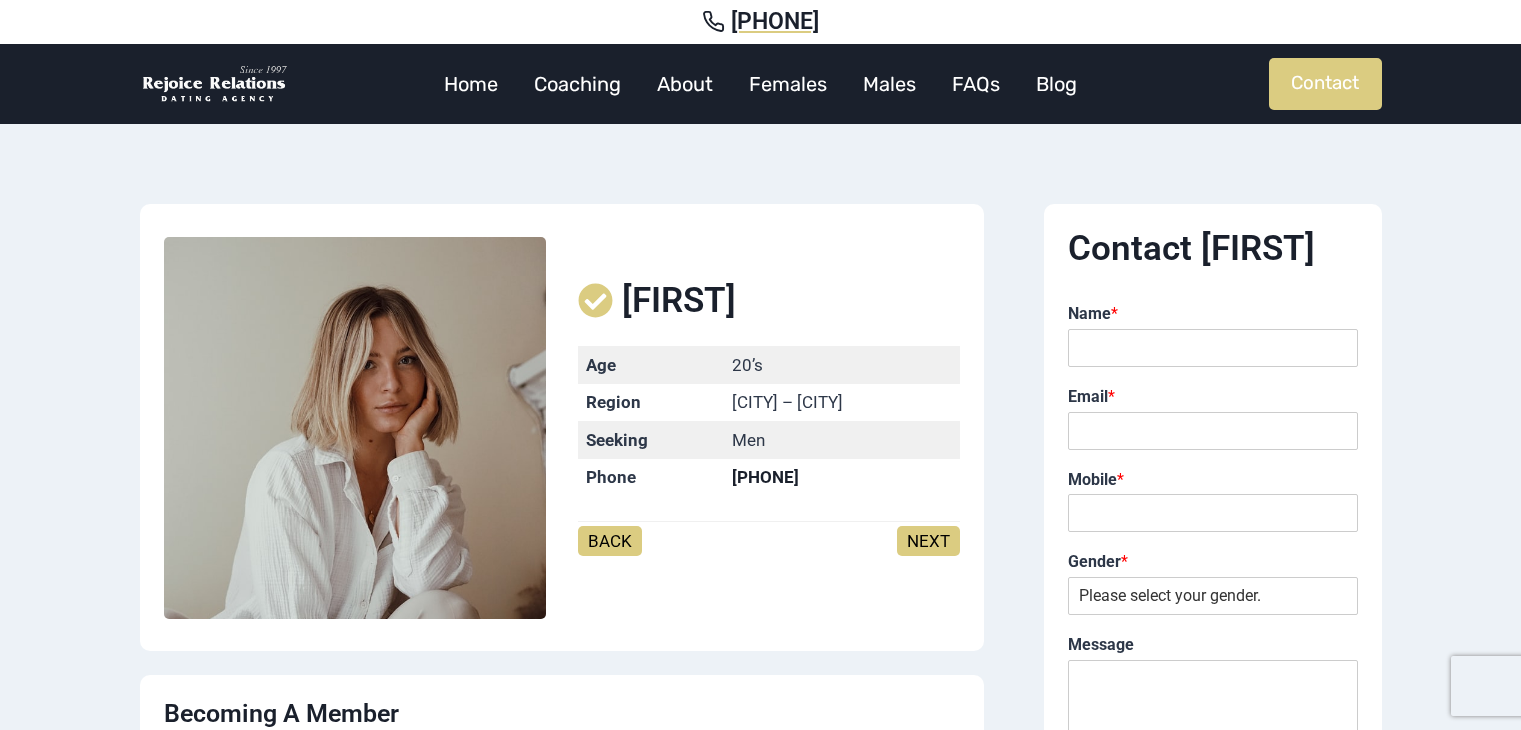 scroll, scrollTop: 0, scrollLeft: 0, axis: both 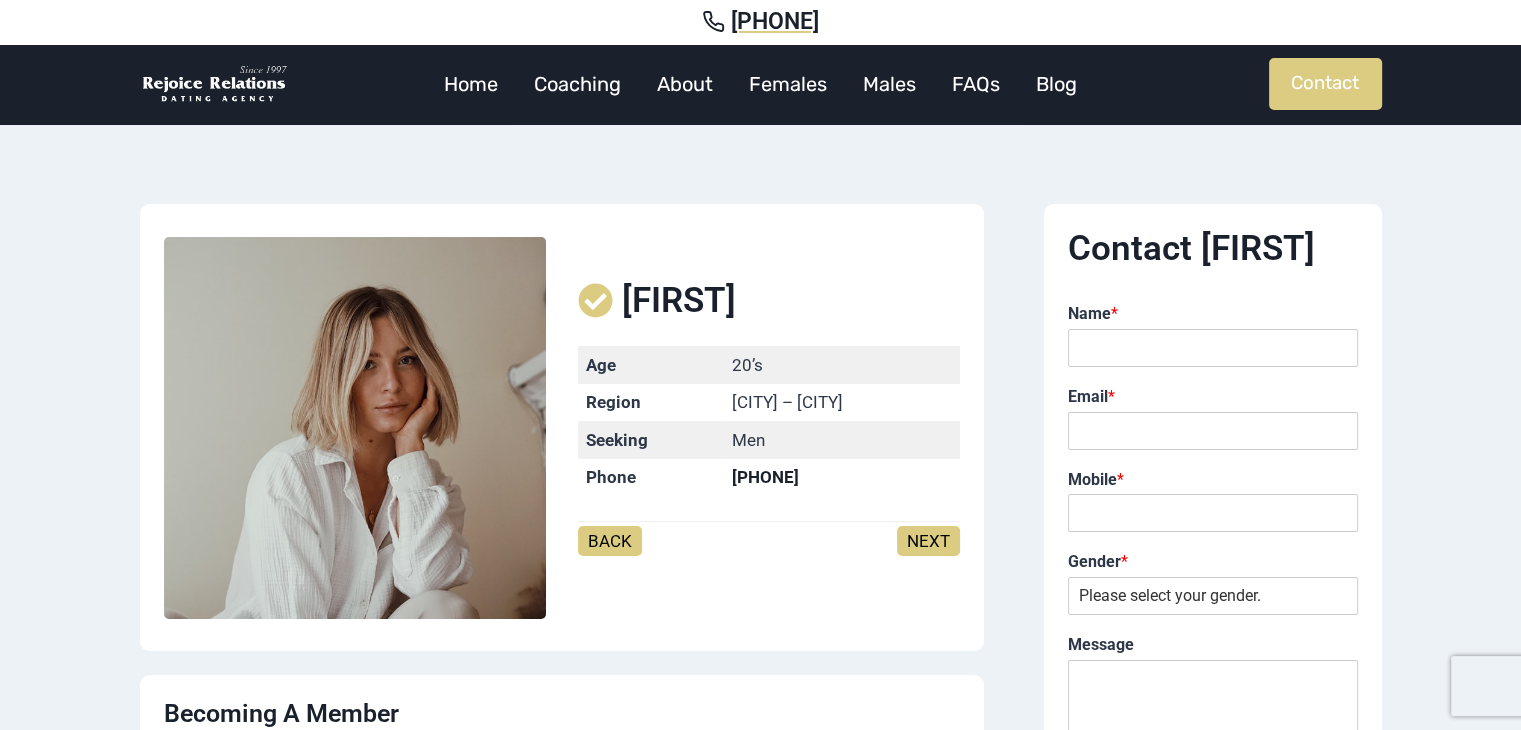 click on "BACK" at bounding box center [610, 541] 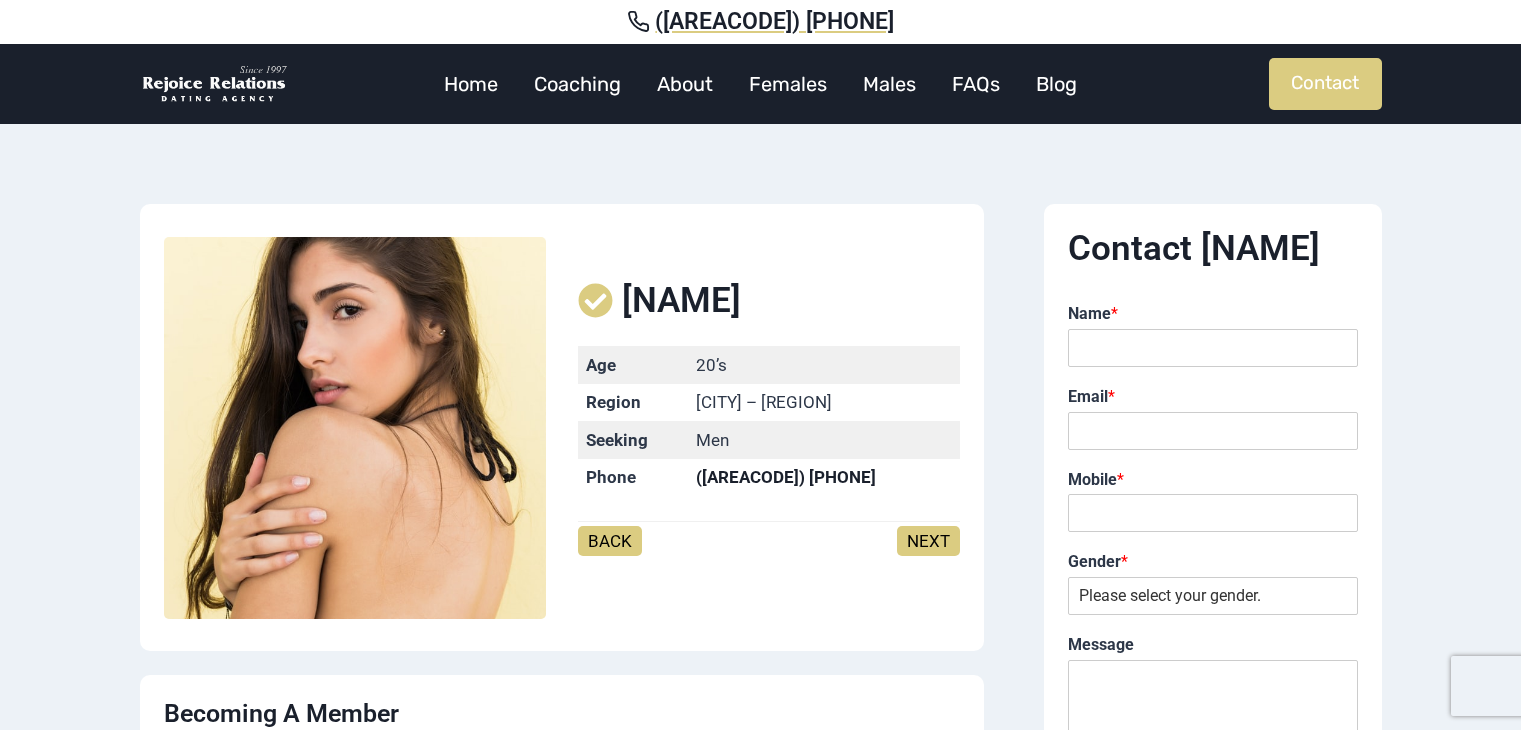 scroll, scrollTop: 0, scrollLeft: 0, axis: both 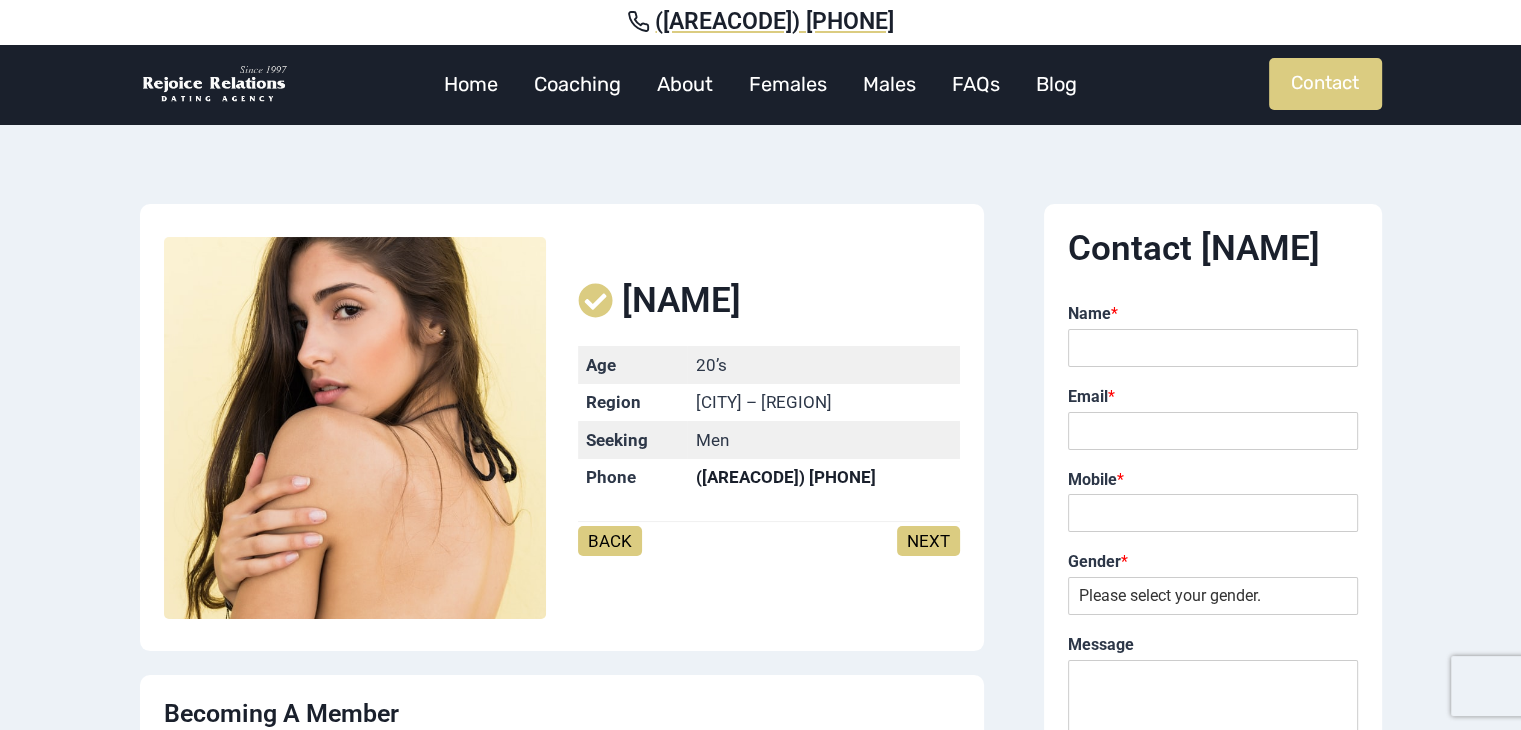 click on "NEXT" at bounding box center (928, 541) 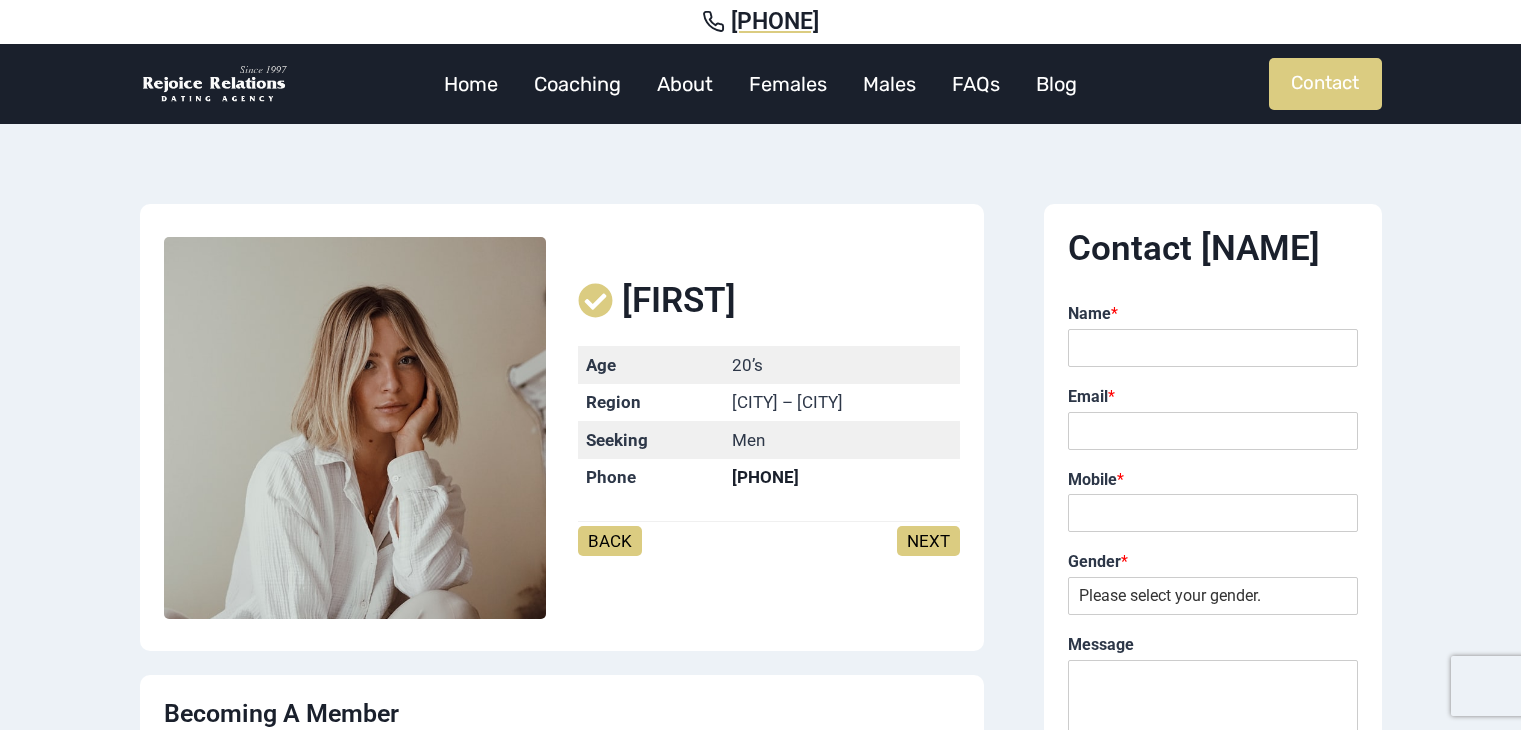 scroll, scrollTop: 0, scrollLeft: 0, axis: both 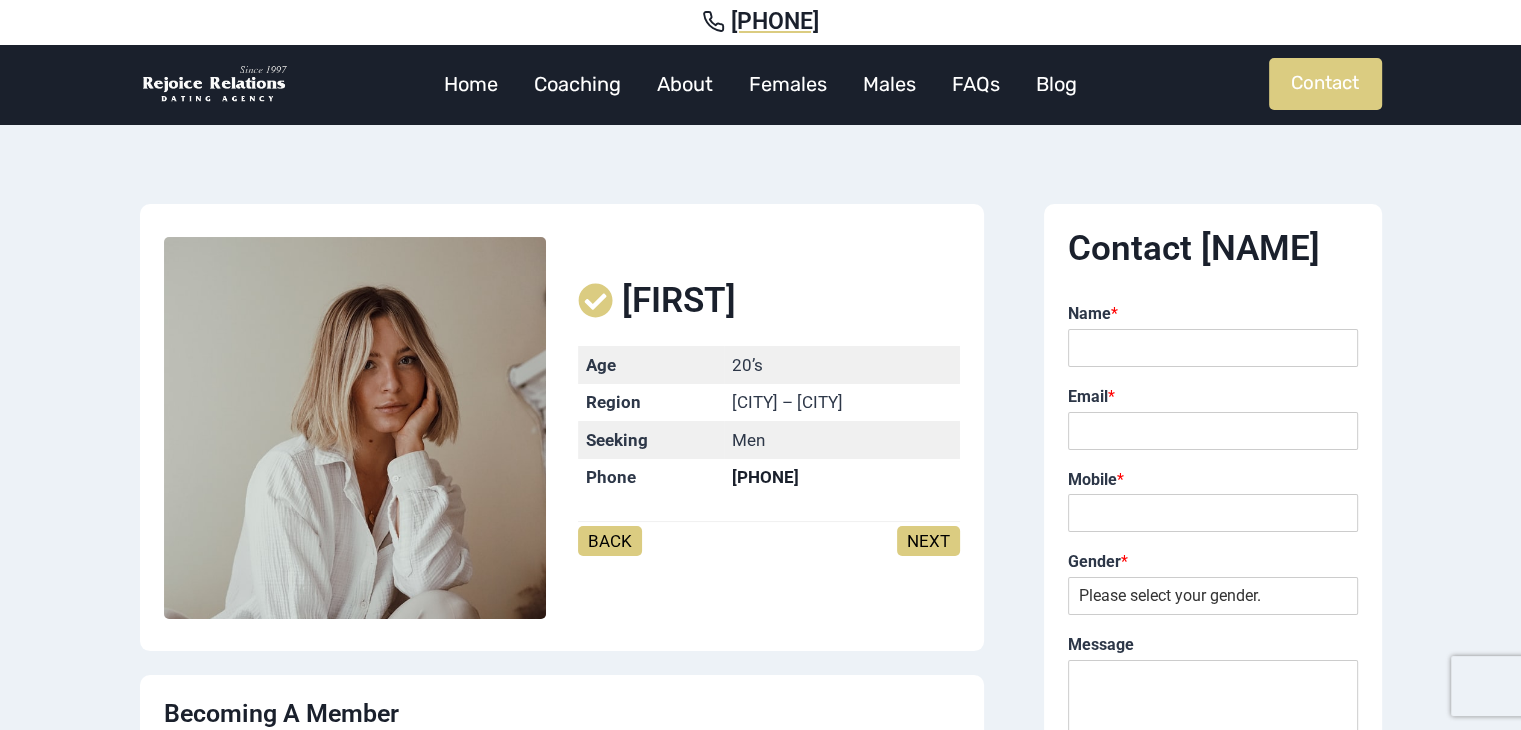click on "BACK" at bounding box center (610, 541) 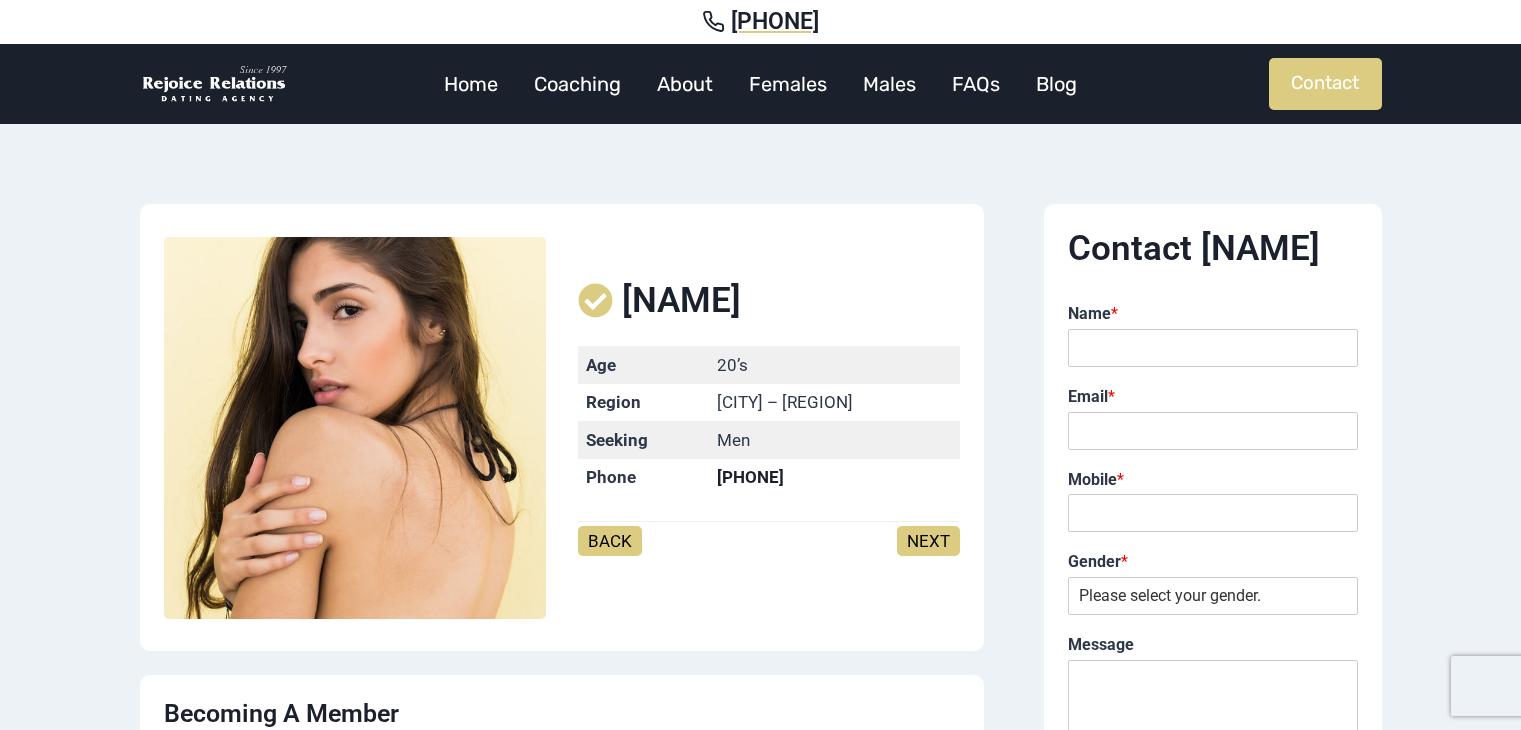 scroll, scrollTop: 0, scrollLeft: 0, axis: both 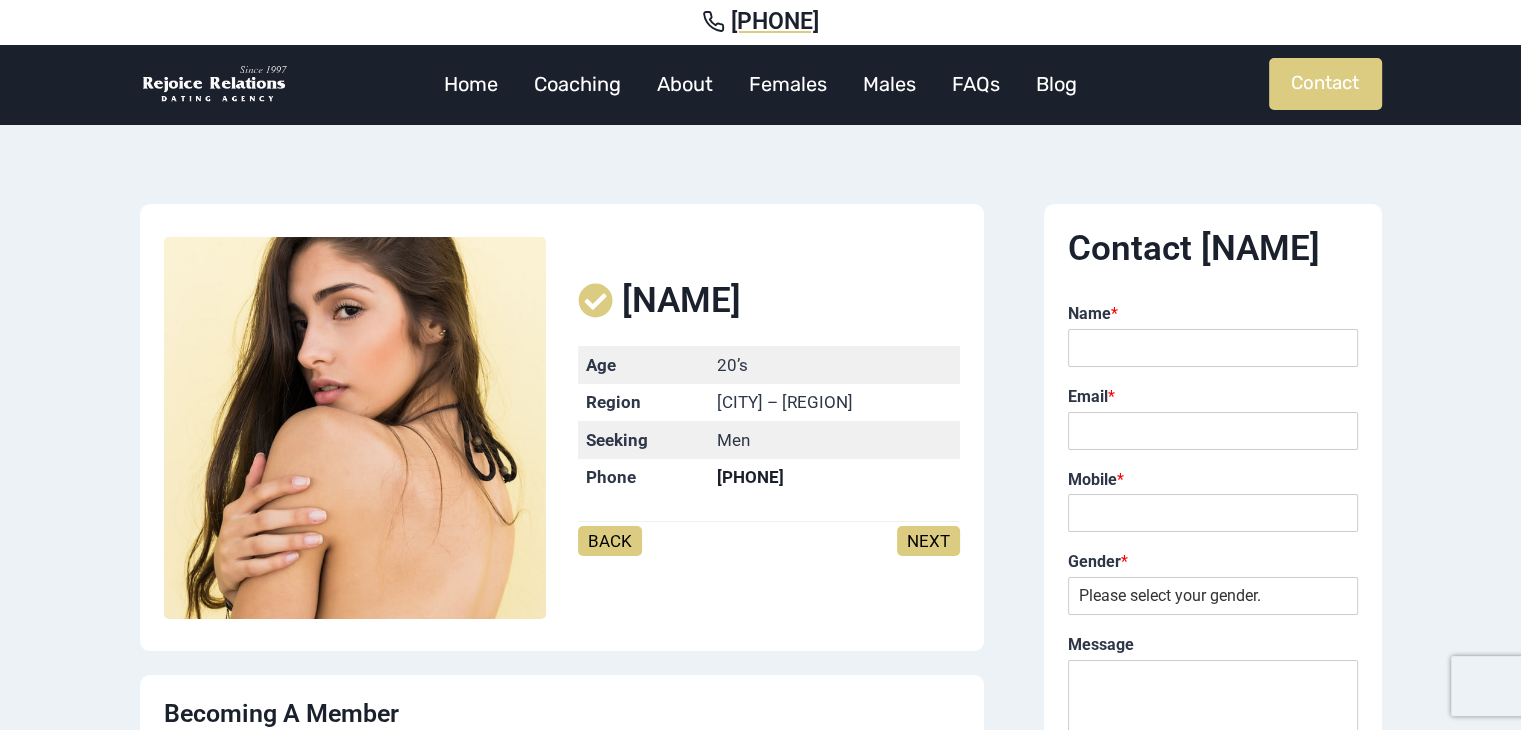 click on "NEXT" at bounding box center [928, 541] 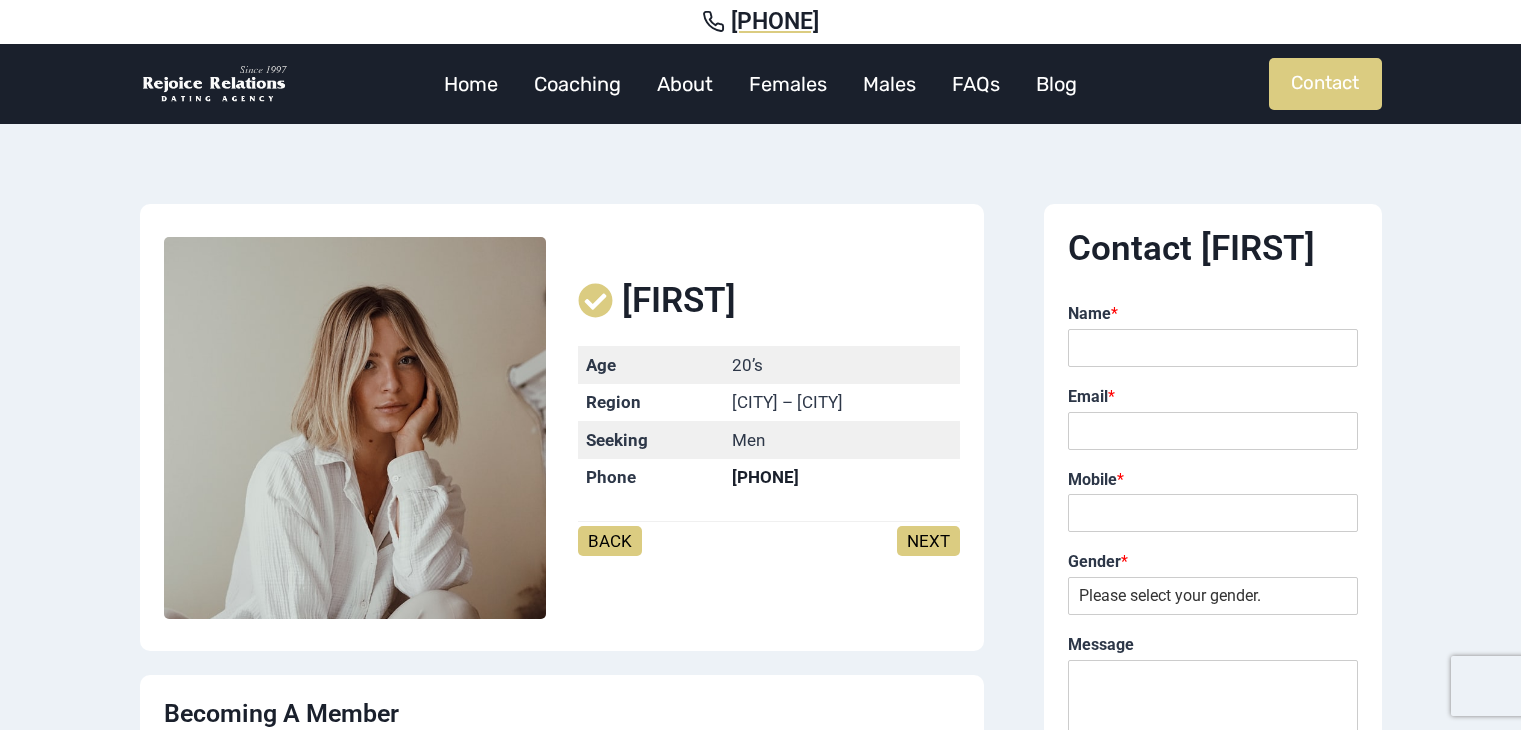 scroll, scrollTop: 0, scrollLeft: 0, axis: both 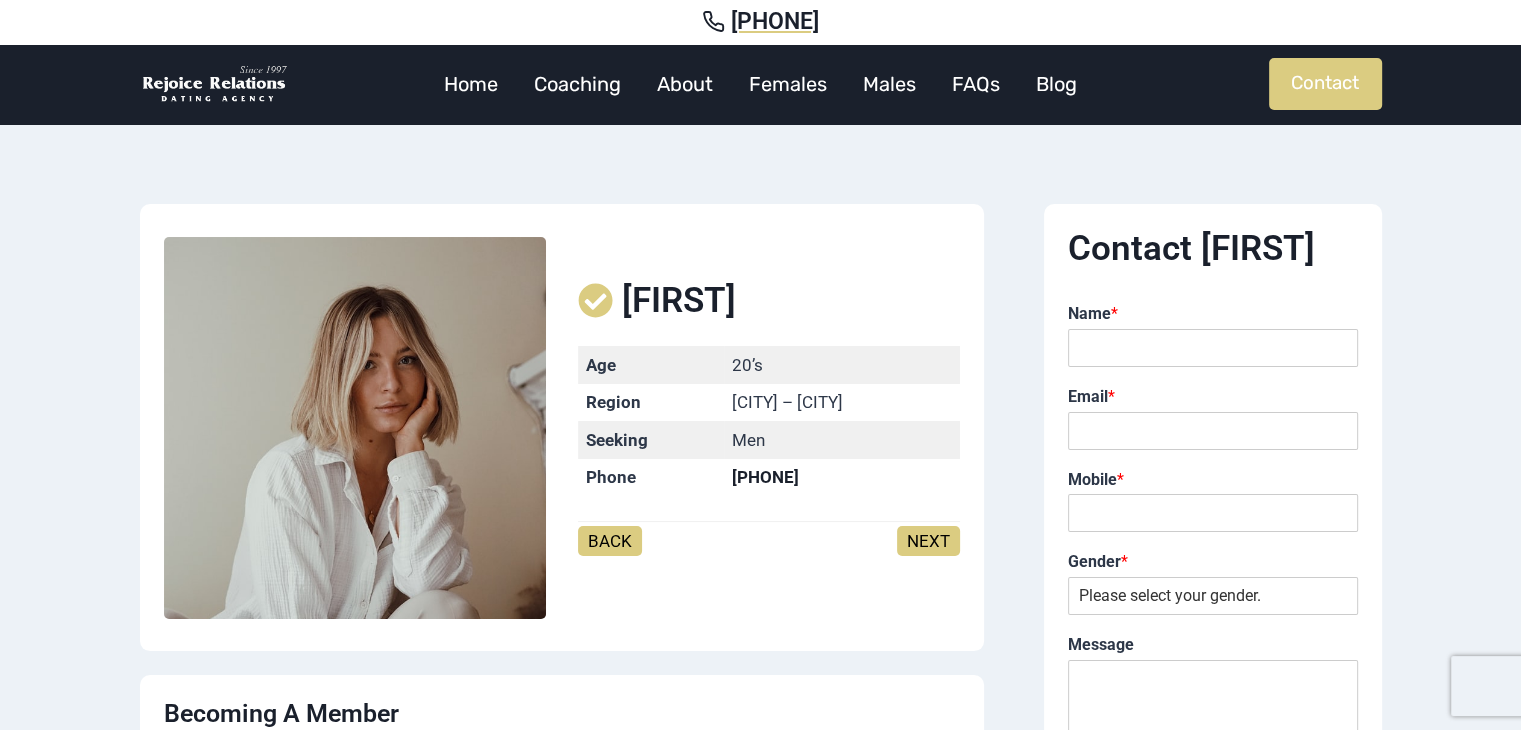 click on "NEXT" at bounding box center (928, 541) 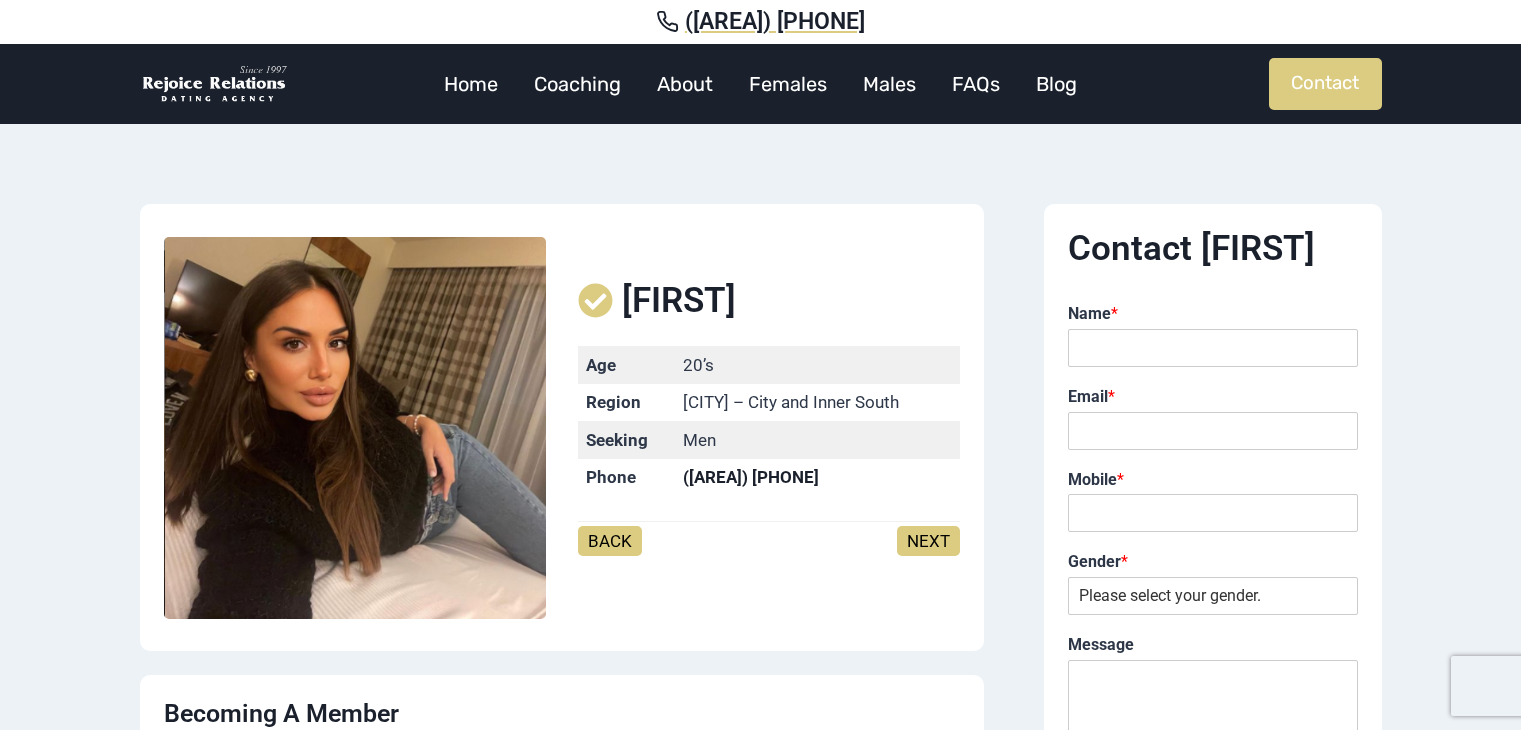 scroll, scrollTop: 0, scrollLeft: 0, axis: both 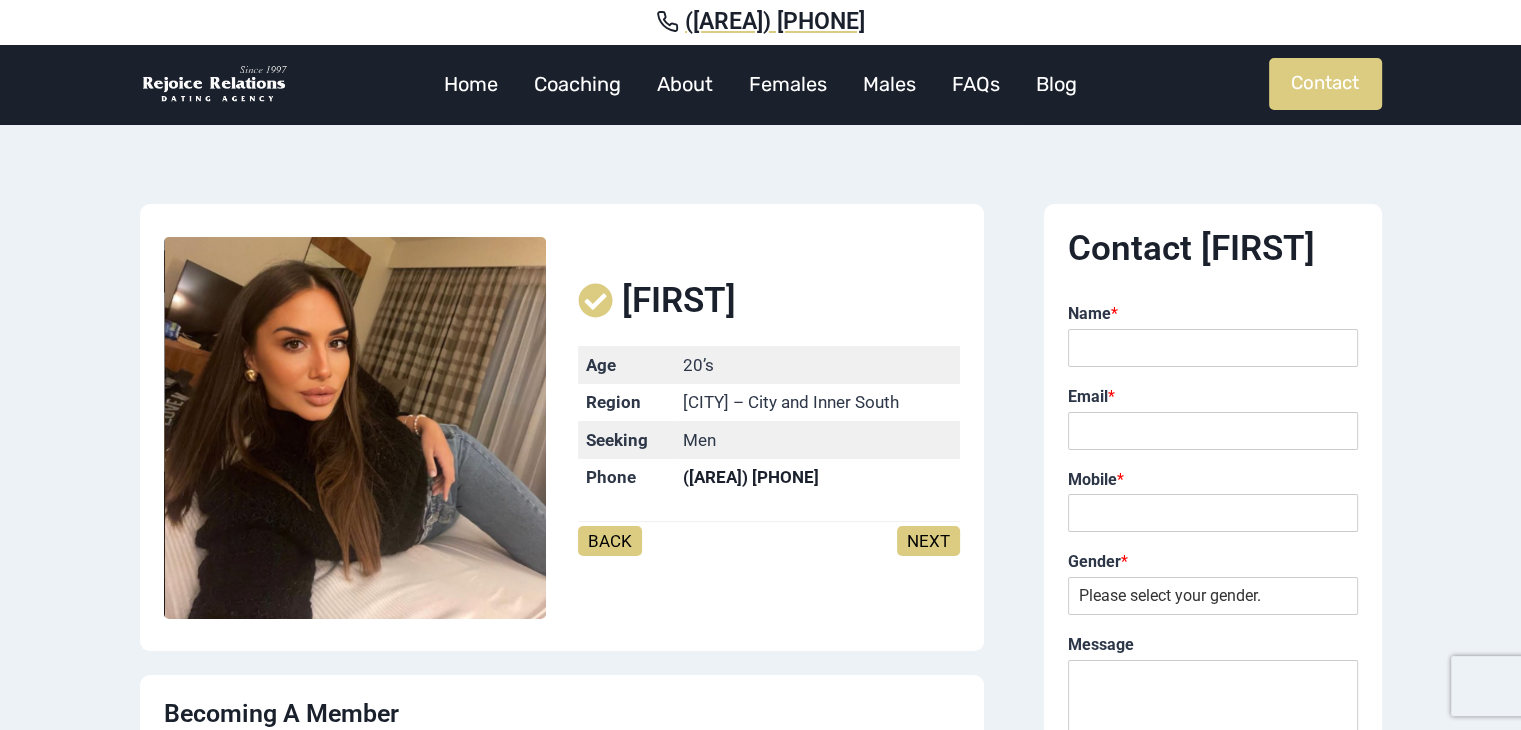 click on "NEXT" at bounding box center [928, 541] 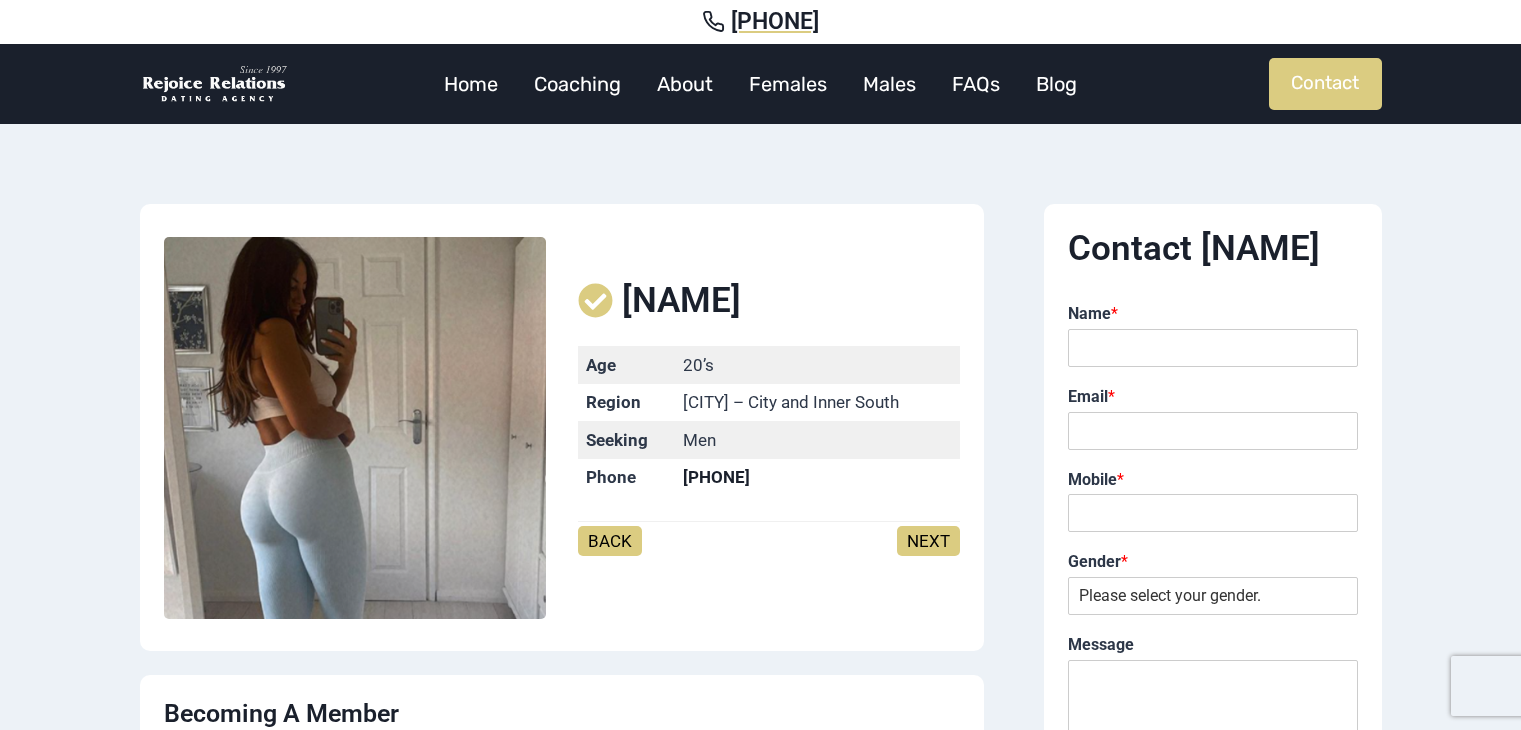 scroll, scrollTop: 0, scrollLeft: 0, axis: both 